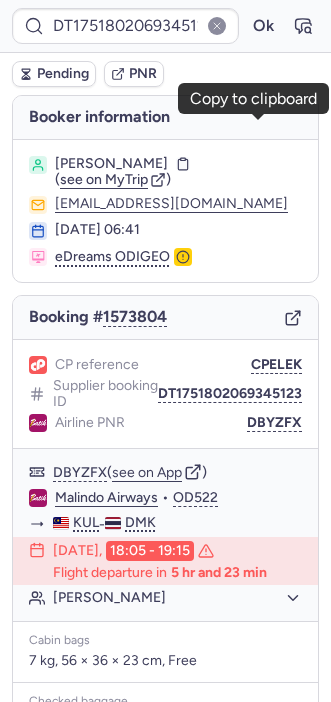 scroll, scrollTop: 0, scrollLeft: 0, axis: both 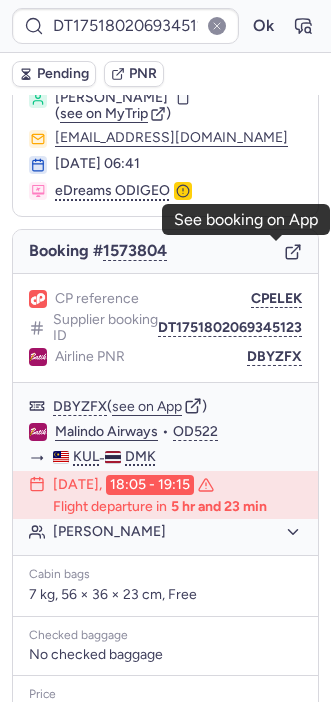 click 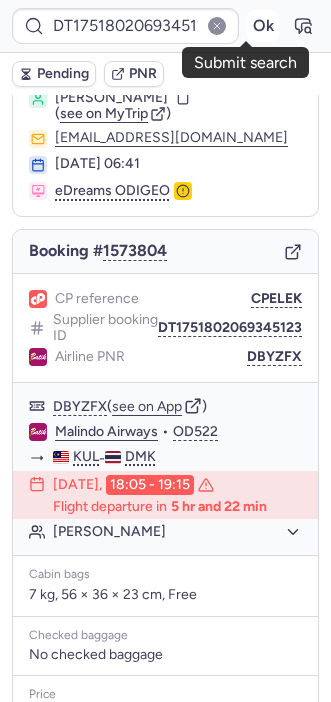 click on "Ok" at bounding box center [263, 26] 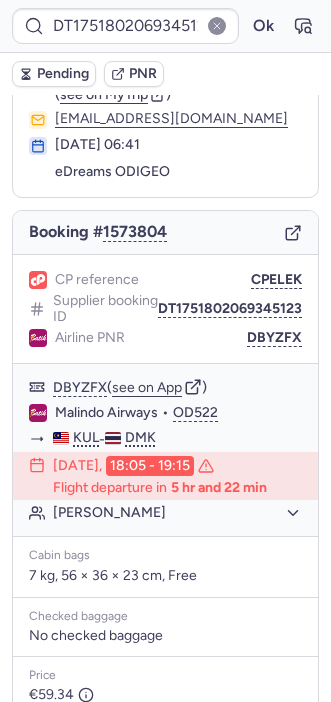scroll, scrollTop: 66, scrollLeft: 0, axis: vertical 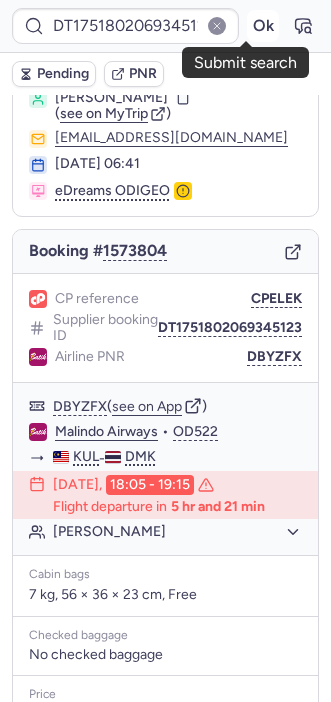 click on "Ok" at bounding box center [263, 26] 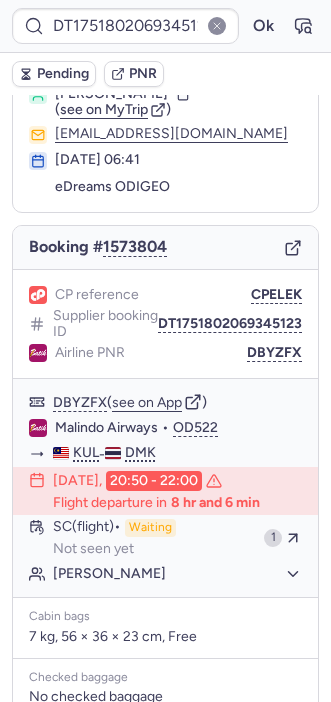 scroll, scrollTop: 66, scrollLeft: 0, axis: vertical 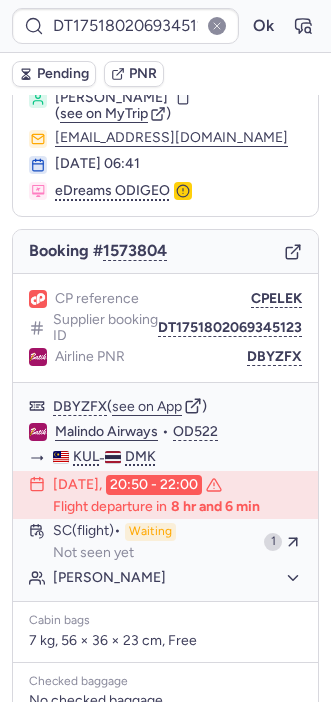 type on "CPVXAW" 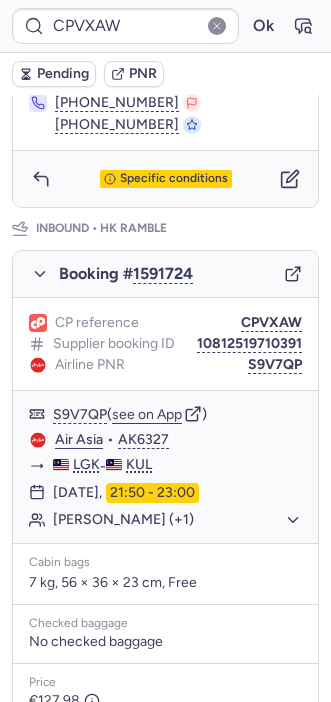 scroll, scrollTop: 972, scrollLeft: 0, axis: vertical 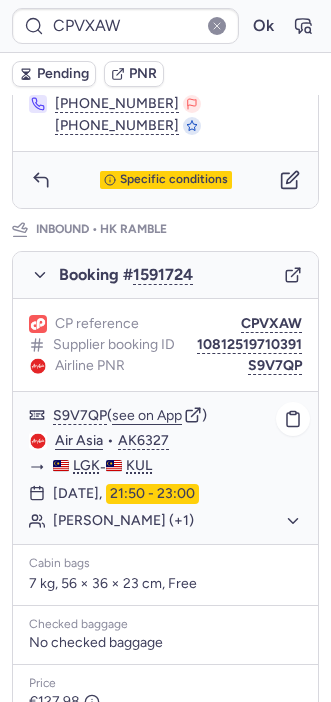 click on "[PERSON_NAME] (+1)" 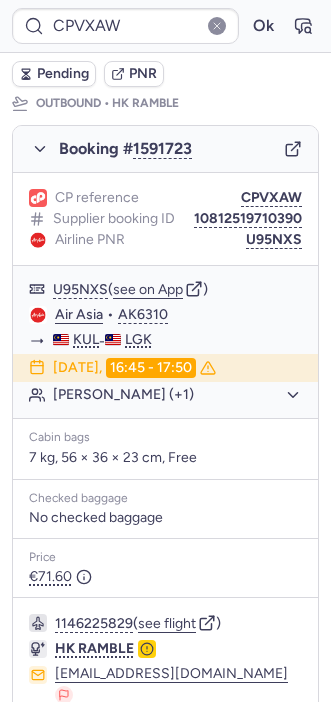 scroll, scrollTop: 287, scrollLeft: 0, axis: vertical 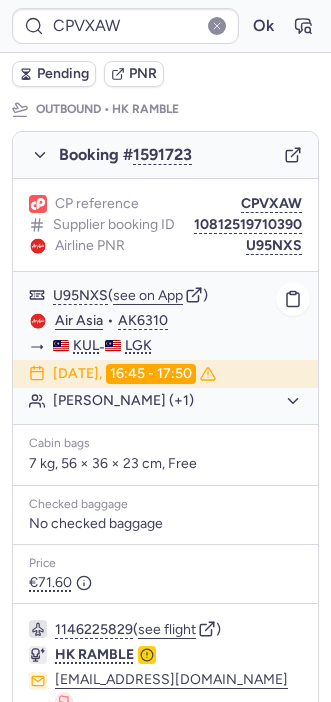 click on "[PERSON_NAME] (+1)" 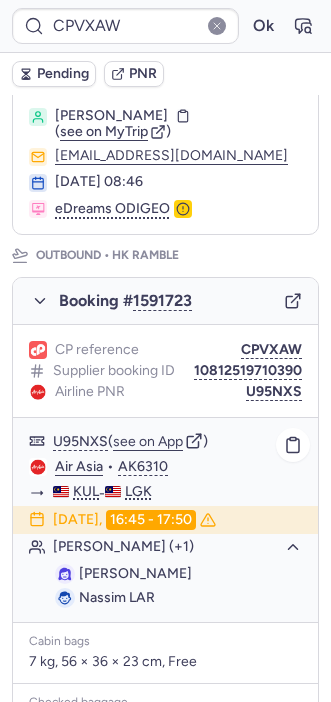 scroll, scrollTop: 137, scrollLeft: 0, axis: vertical 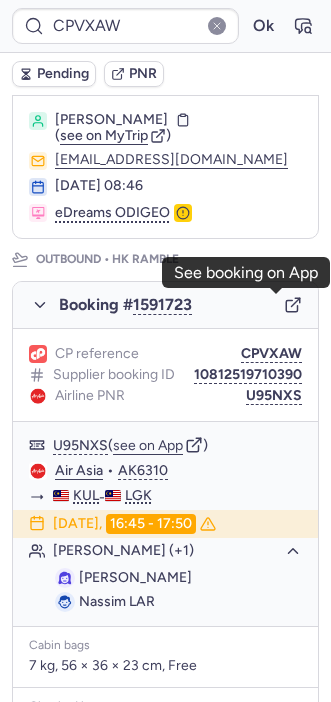 click 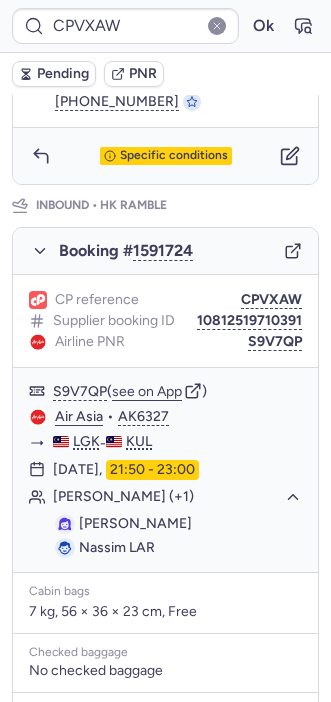 scroll, scrollTop: 991, scrollLeft: 0, axis: vertical 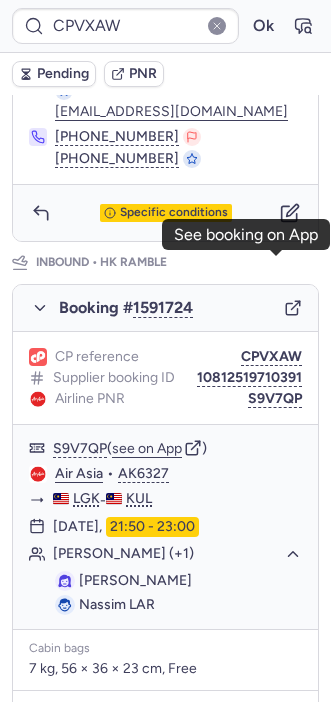 click 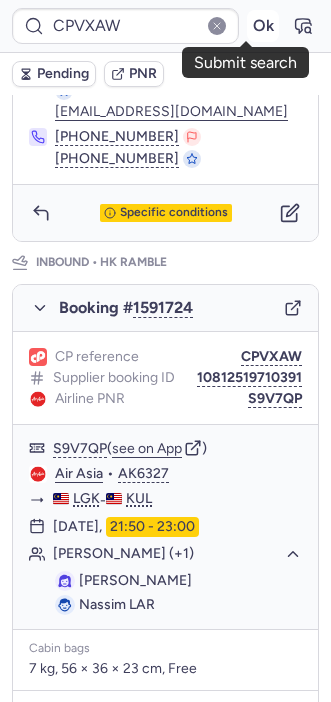 click on "Ok" at bounding box center [263, 26] 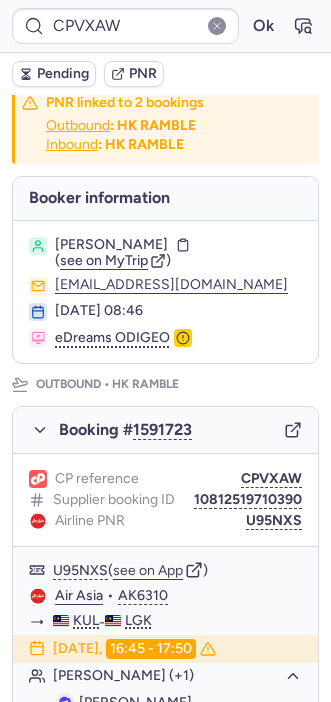 scroll, scrollTop: 0, scrollLeft: 0, axis: both 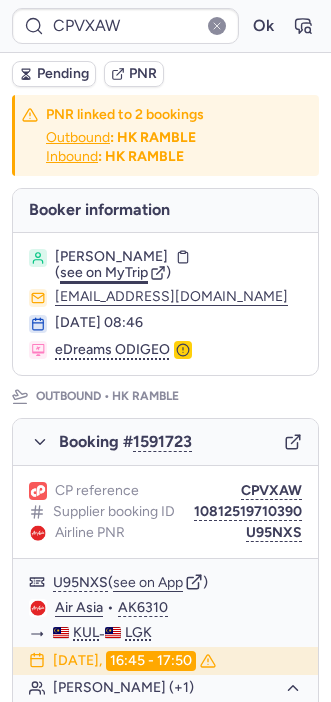 click on "see on MyTrip" at bounding box center (104, 272) 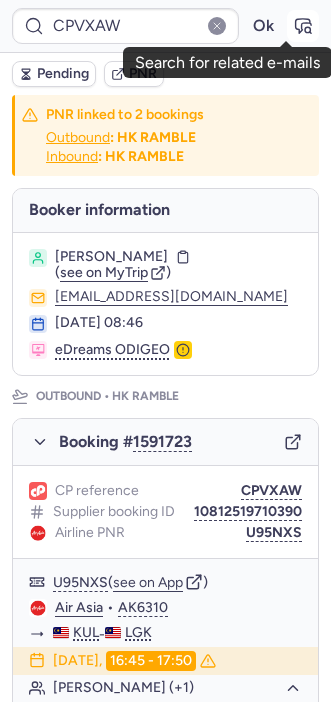 click 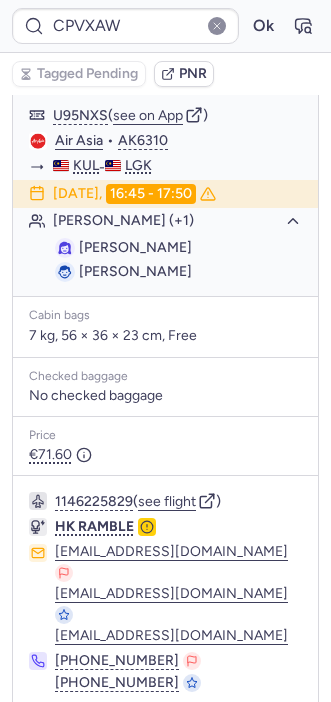 scroll, scrollTop: 469, scrollLeft: 0, axis: vertical 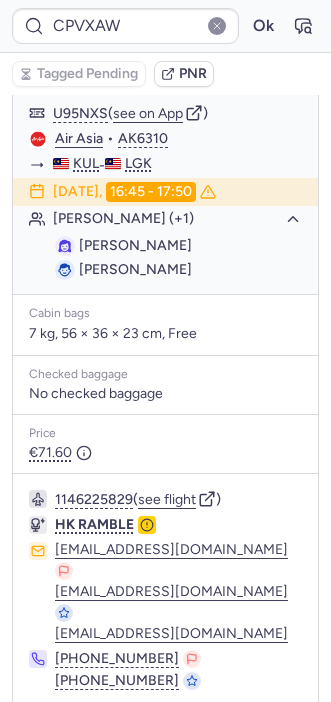 click 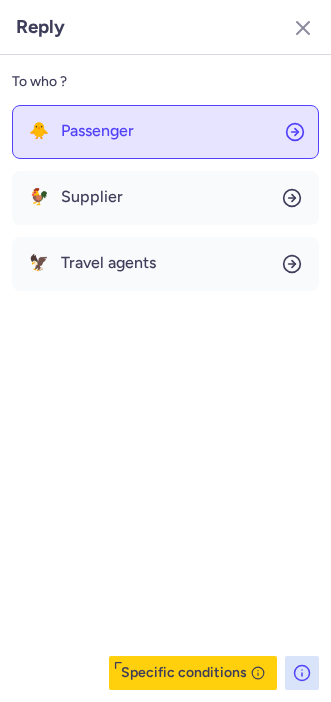 click on "Passenger" at bounding box center (97, 131) 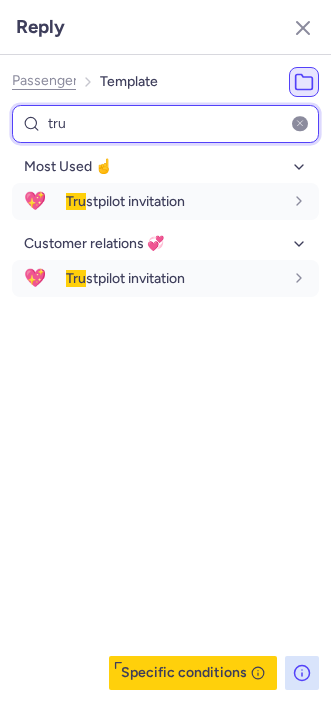 type on "tru" 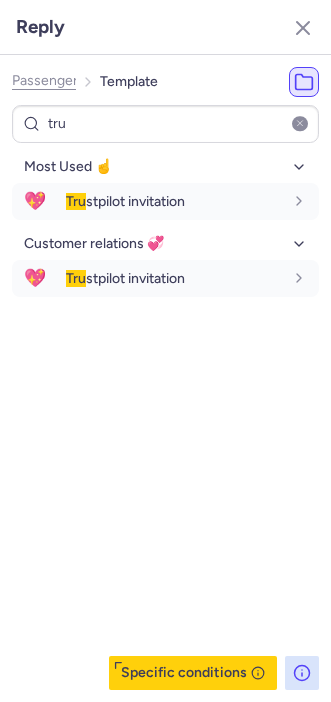 click on "Most Used ☝️ 💖 Tru stpilot invitation fr en de nl pt es it ru fr Customer relations 💞 💖 Tru stpilot invitation fr en de nl pt es it ru fr" at bounding box center [165, 420] 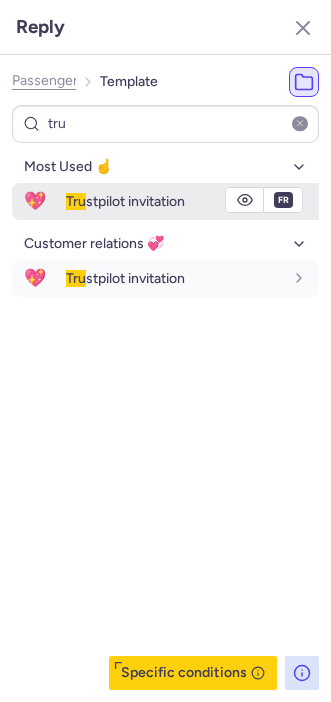 click on "Tru stpilot invitation" at bounding box center [125, 201] 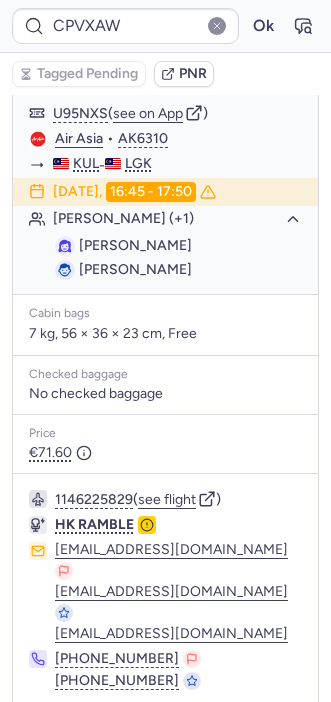 click 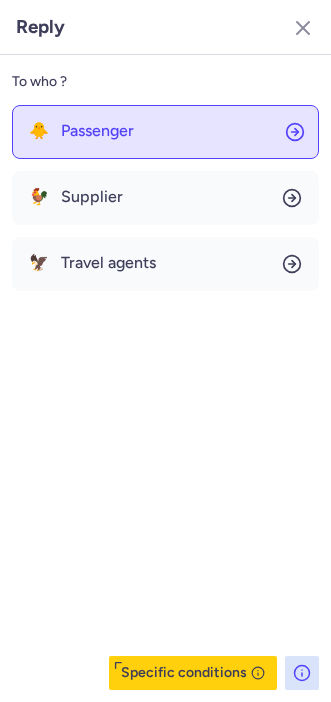 click on "Passenger" at bounding box center [97, 131] 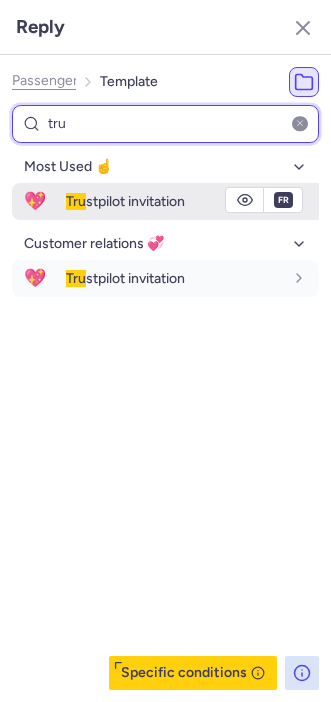 type on "tru" 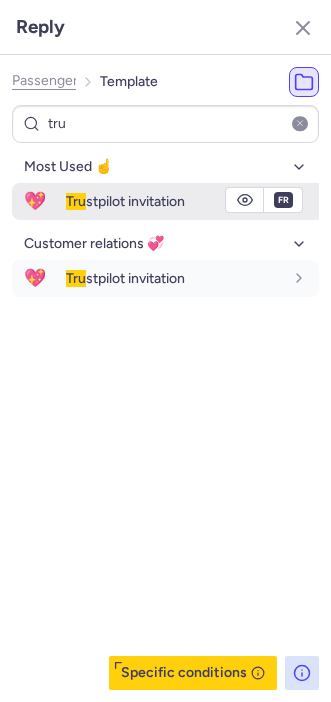 click on "Tru stpilot invitation" at bounding box center [125, 201] 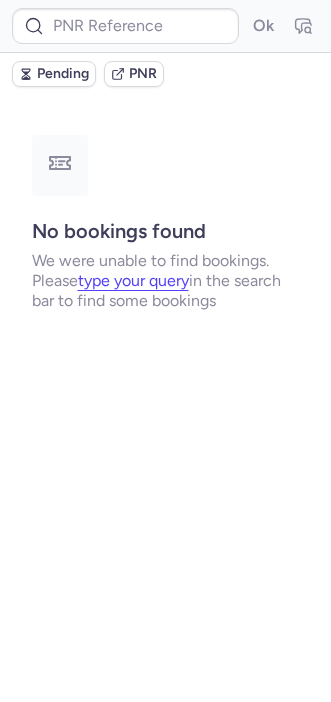 scroll, scrollTop: 0, scrollLeft: 0, axis: both 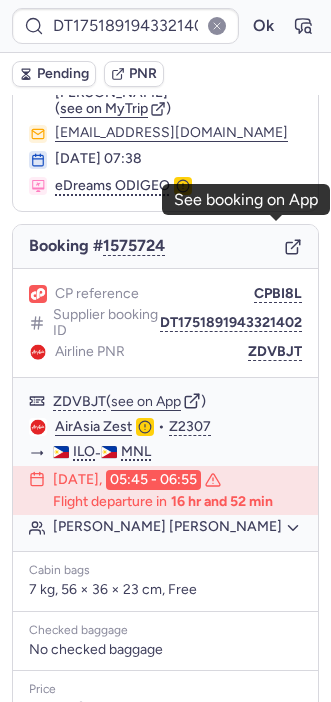 click 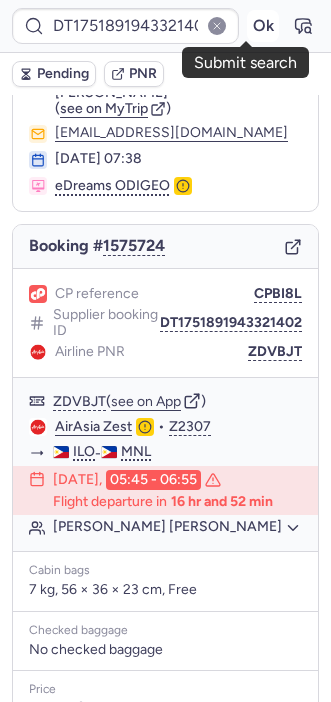 click on "Ok" at bounding box center [263, 26] 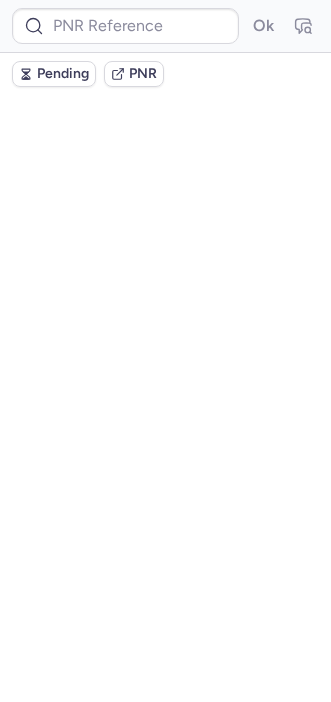 scroll, scrollTop: 0, scrollLeft: 0, axis: both 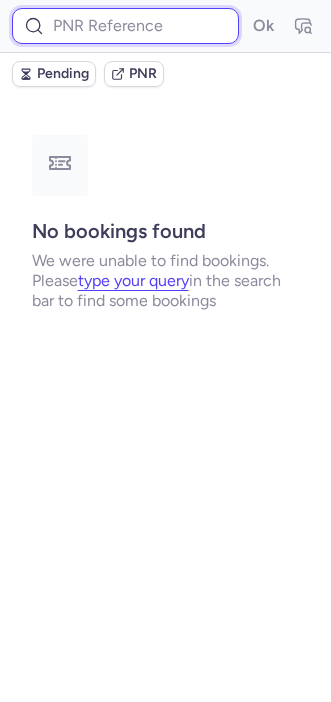 click at bounding box center (125, 26) 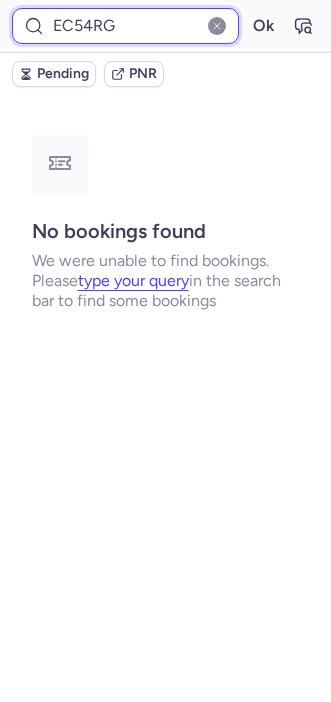 click on "Ok" at bounding box center (263, 26) 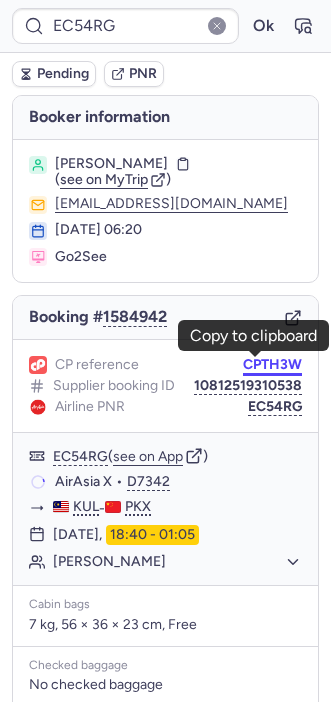click on "CPTH3W" at bounding box center [272, 365] 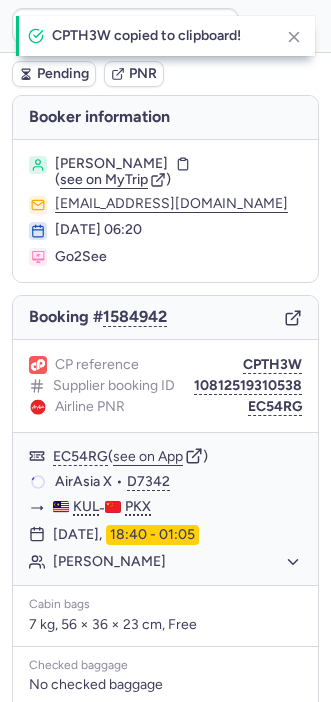 type on "CPTH3W" 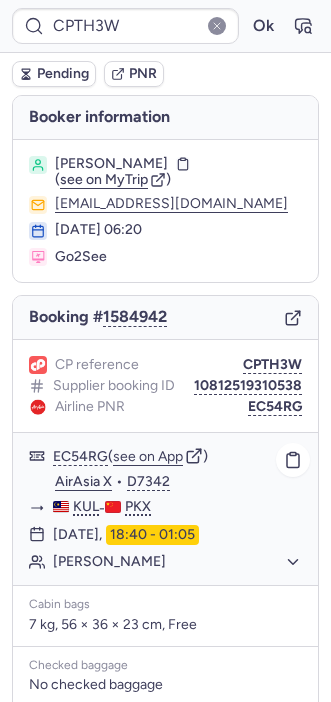 scroll, scrollTop: 322, scrollLeft: 0, axis: vertical 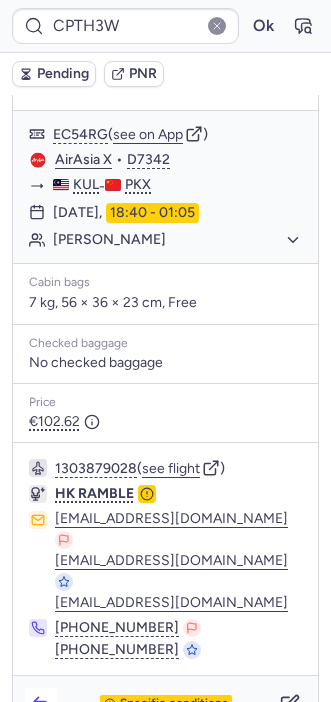 click 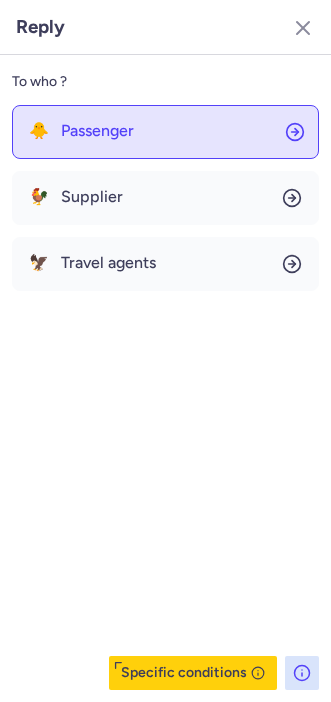 click on "Passenger" at bounding box center [97, 131] 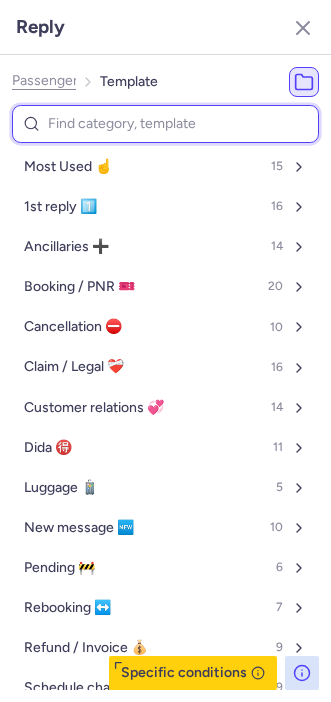type on "v" 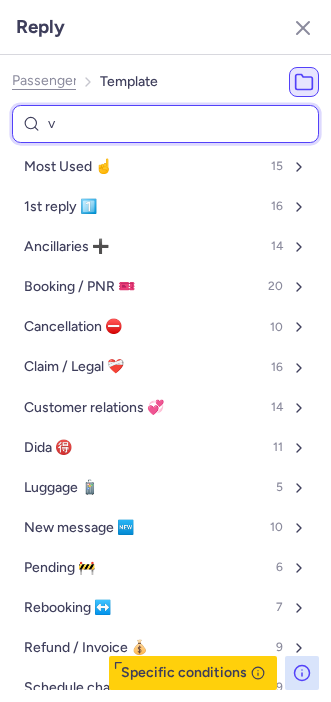 select on "en" 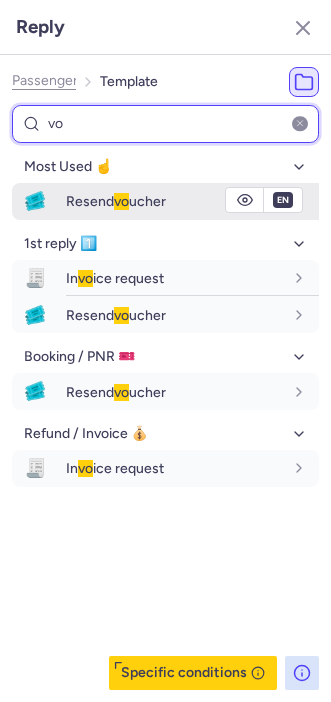 type on "vo" 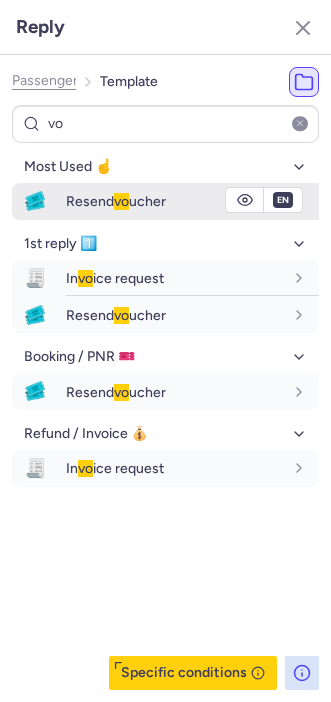 click on "Resend  vo ucher" at bounding box center [116, 201] 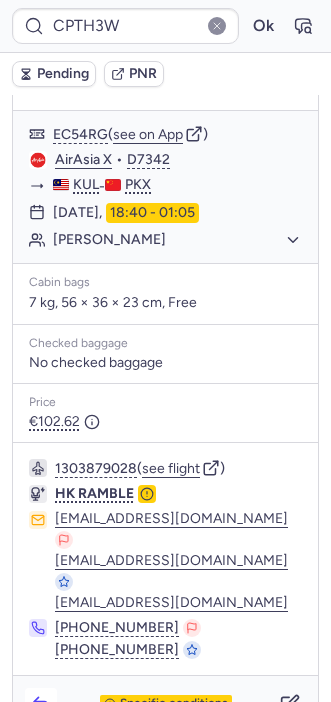 click 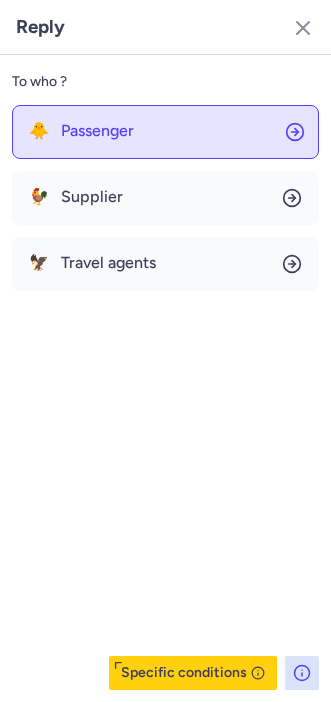 click on "🐥 Passenger" 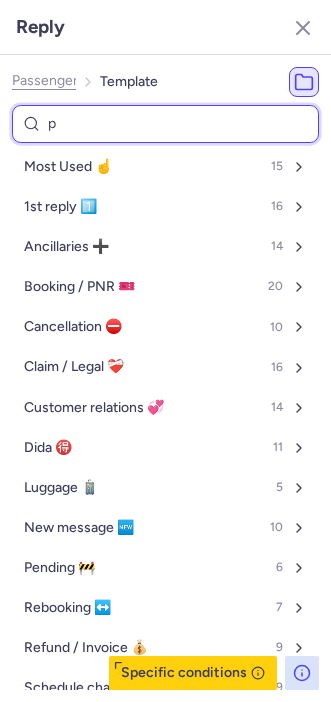type on "pn" 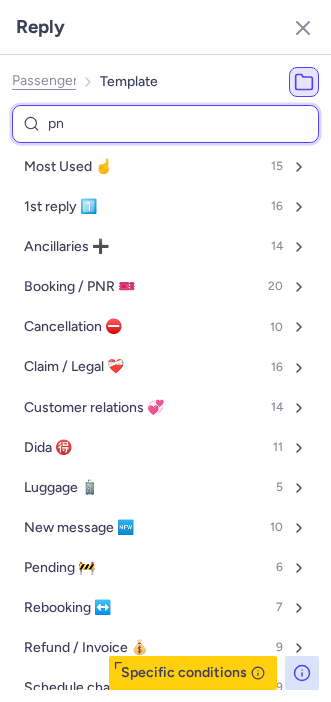 select on "en" 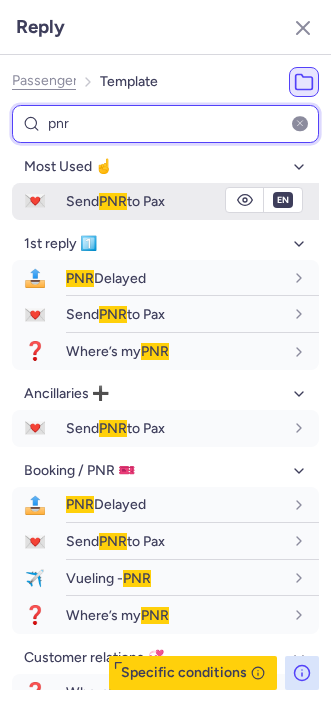 type on "pnr" 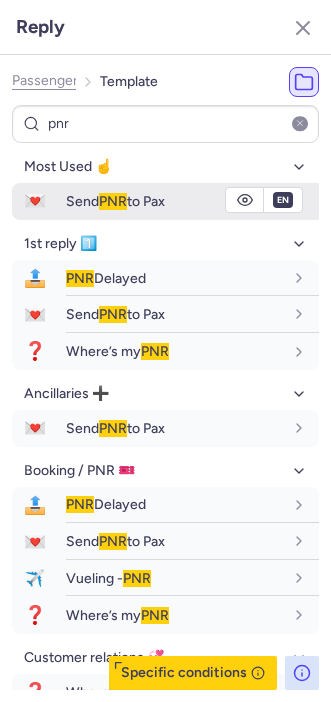 click on "Send  PNR  to Pax" at bounding box center (115, 201) 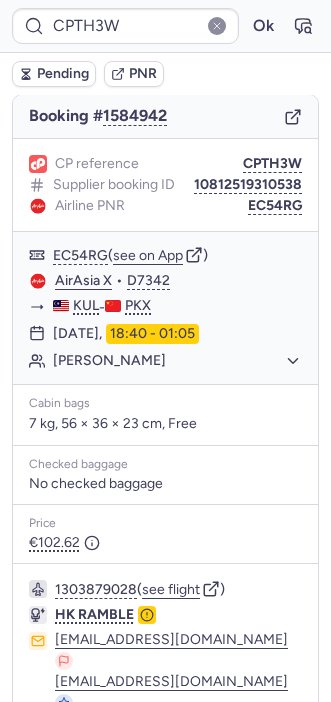scroll, scrollTop: 198, scrollLeft: 0, axis: vertical 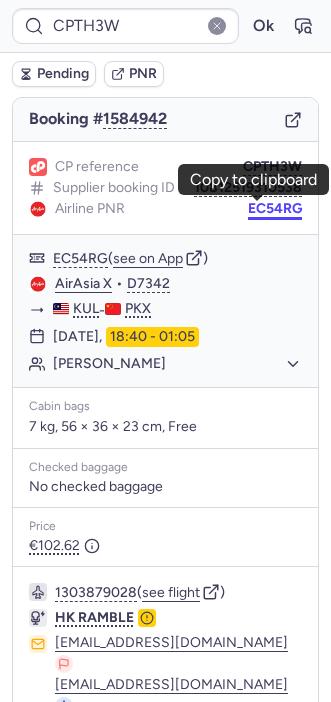 click on "EC54RG" at bounding box center [275, 209] 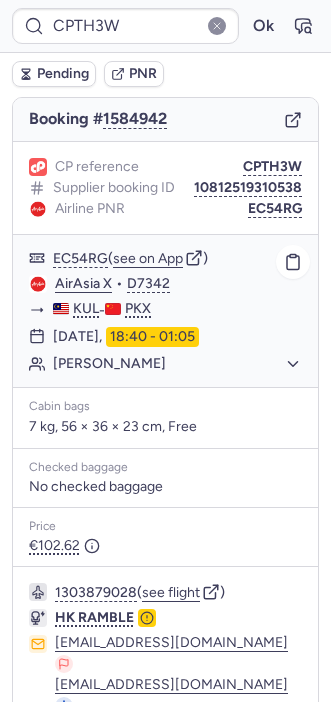type on "0CFEMR" 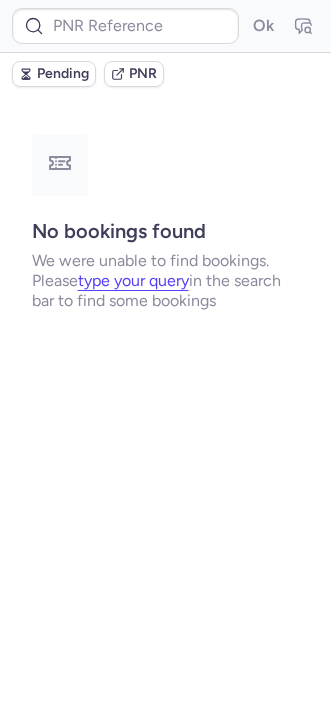 scroll, scrollTop: 0, scrollLeft: 0, axis: both 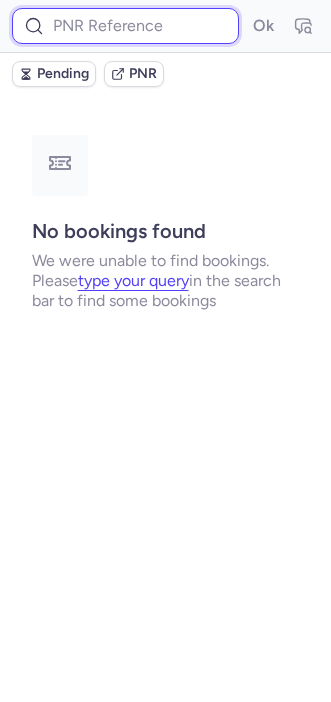 click at bounding box center (125, 26) 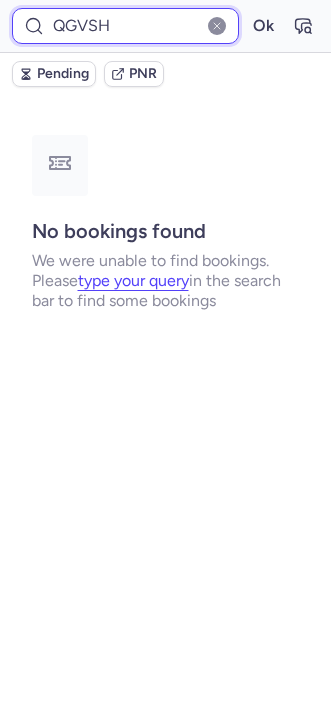 click on "Ok" at bounding box center [263, 26] 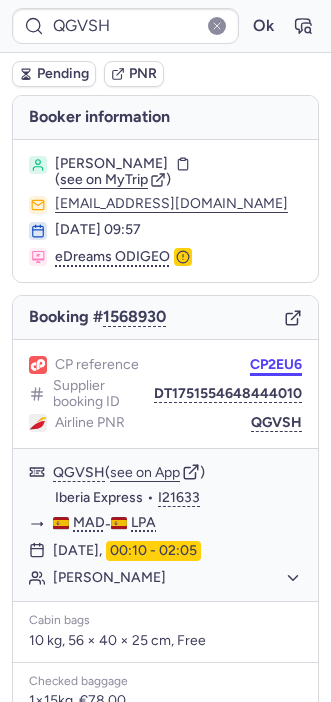 click on "CP2EU6" at bounding box center (276, 365) 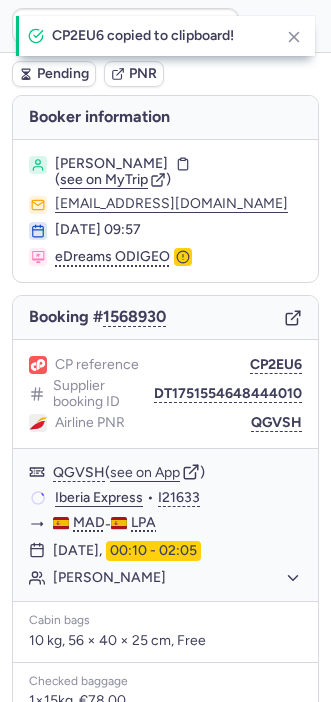 type on "CP2EU6" 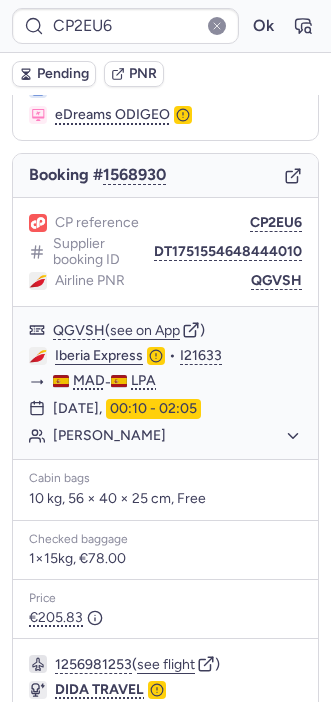 scroll, scrollTop: 274, scrollLeft: 0, axis: vertical 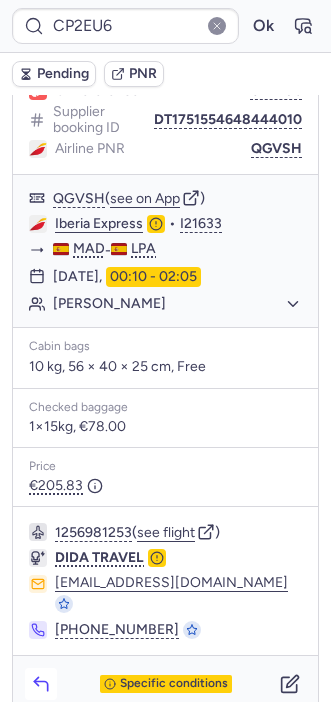click 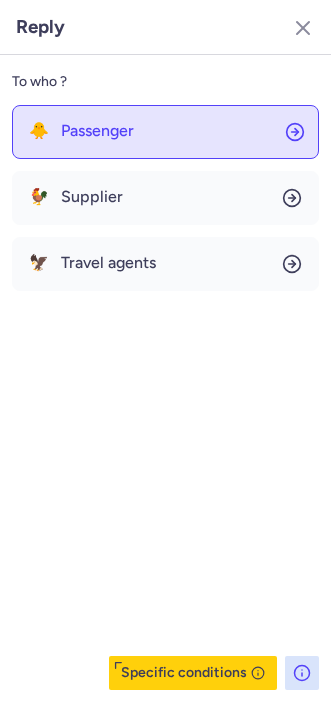 click on "Passenger" at bounding box center (97, 131) 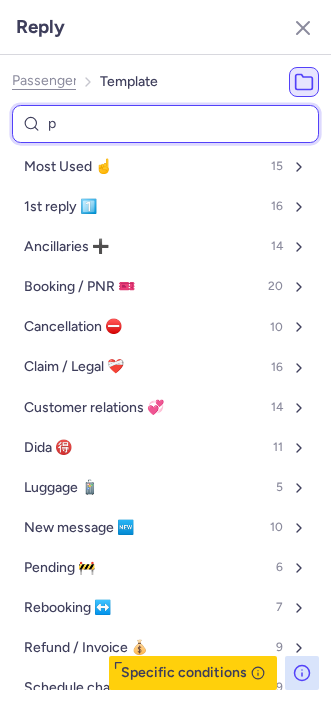type on "pn" 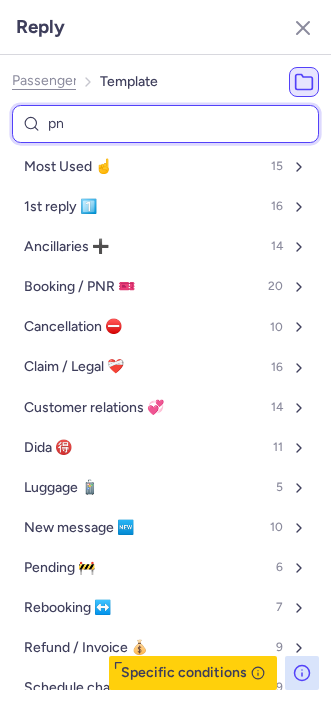 select on "en" 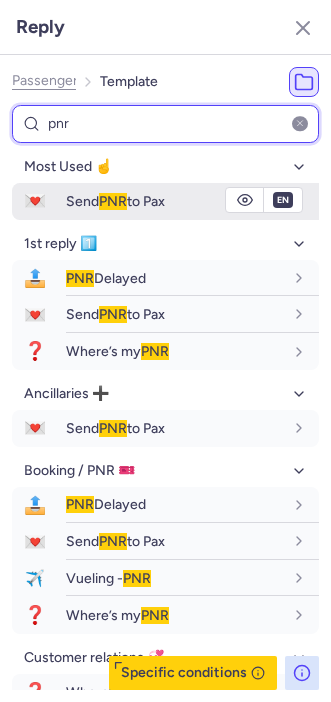 type on "pnr" 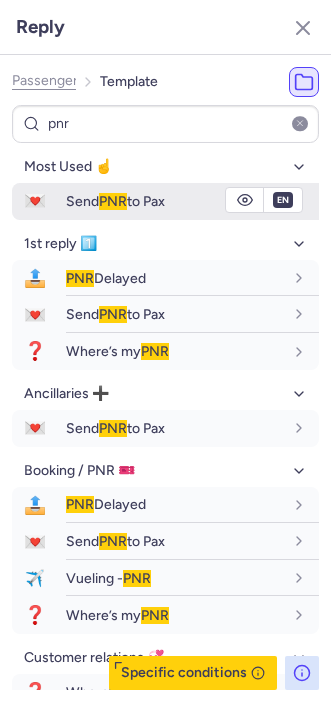 click on "Send  PNR  to Pax" at bounding box center (115, 201) 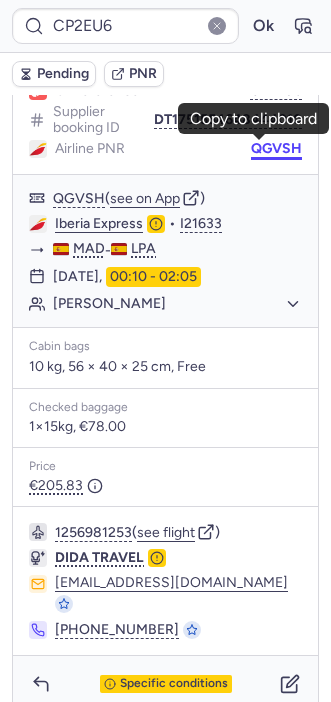 click on "QGVSH" at bounding box center [276, 149] 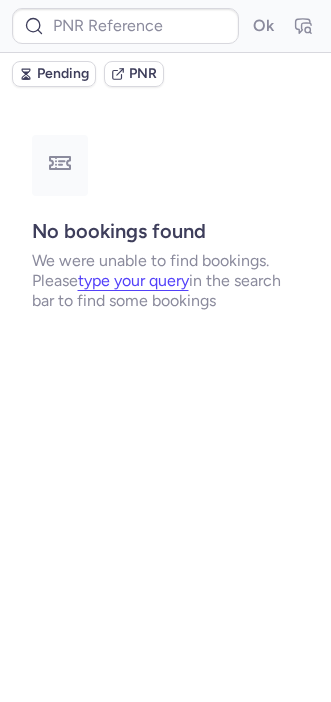 scroll, scrollTop: 0, scrollLeft: 0, axis: both 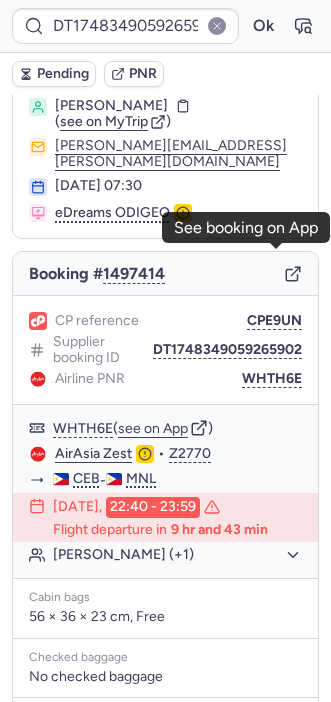 click 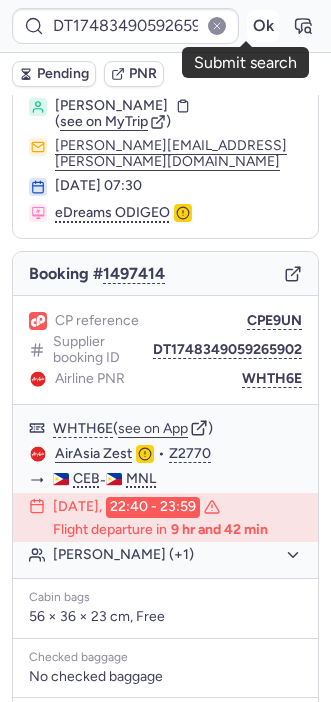 click on "Ok" at bounding box center [263, 26] 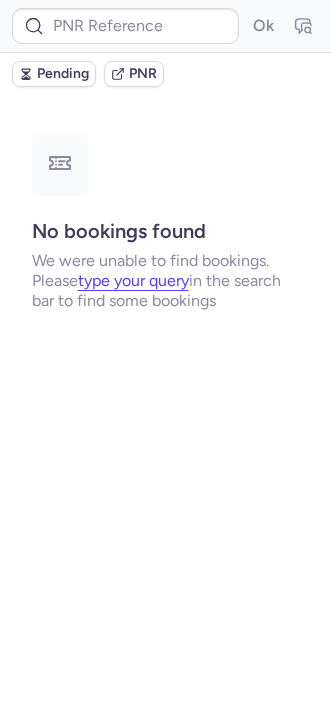 scroll, scrollTop: 0, scrollLeft: 0, axis: both 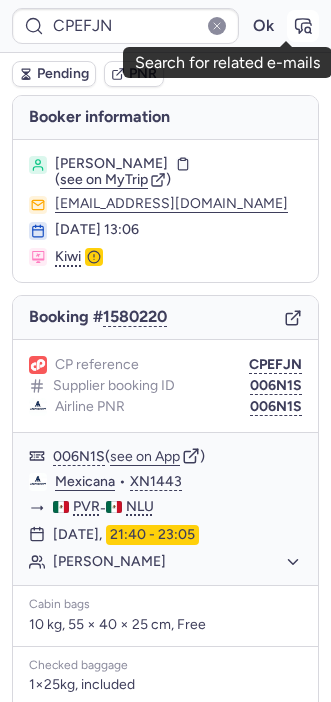 click 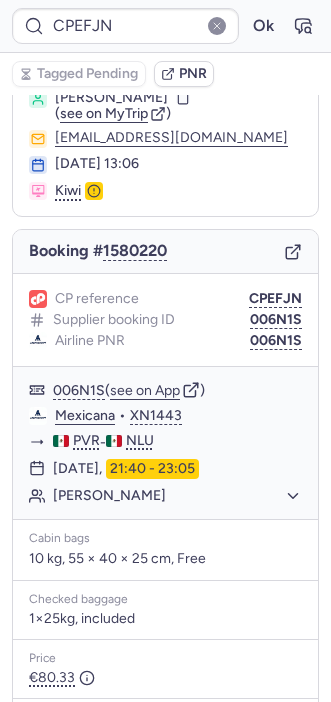 scroll, scrollTop: 52, scrollLeft: 0, axis: vertical 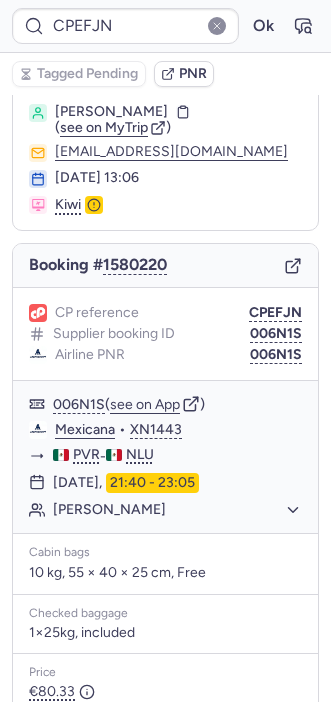 click on "CPEFJN  Ok  Tagged Pending PNR [PERSON_NAME] information [PERSON_NAME]  ( see on MyTrip  )  [EMAIL_ADDRESS][DOMAIN_NAME] [DATE] 13:06 Kiwi Booking # 1580220 CP reference CPEFJN Supplier booking ID 006N1S Airline PNR 006N1S 006N1S  ( see on App )  Mexicana  •  XN1443 PVR  -  NLU [DATE]  21:40 - 23:05 [PERSON_NAME]   Cabin bags  10 kg, 55 × 40 × 25 cm, Free Checked baggage 1×25kg, included Price €80.33  1040009747  ( see flight )  MEXICANA [EMAIL_ADDRESS][DOMAIN_NAME] [DOMAIN_NAME][EMAIL_ADDRESS][DOMAIN_NAME] -- Specific conditions" at bounding box center (165, 0) 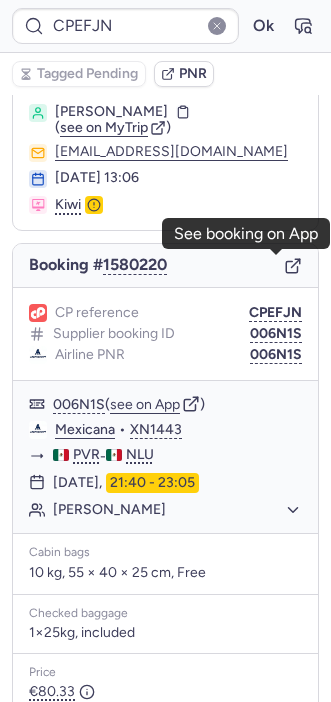 click 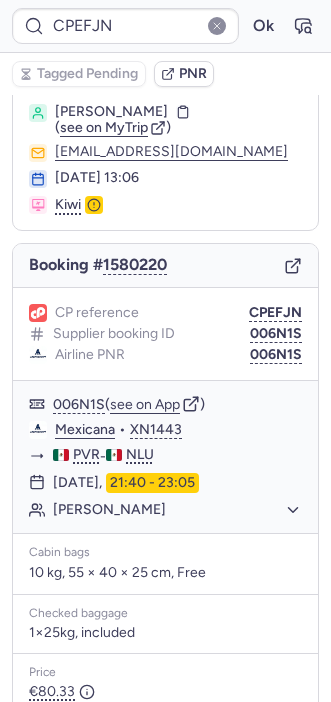 scroll, scrollTop: 301, scrollLeft: 0, axis: vertical 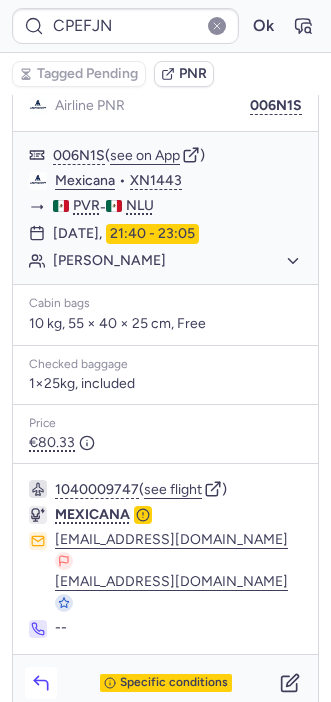 click 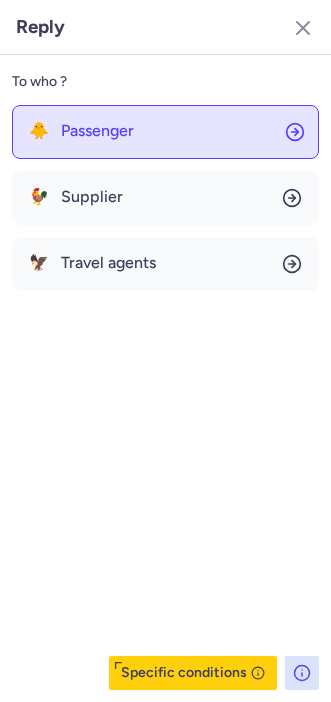 click on "Passenger" at bounding box center [97, 131] 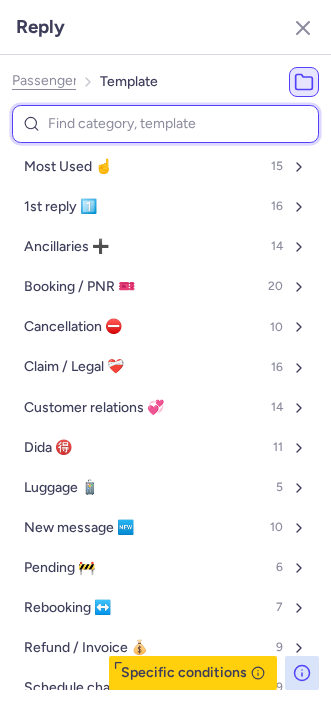 type on "a" 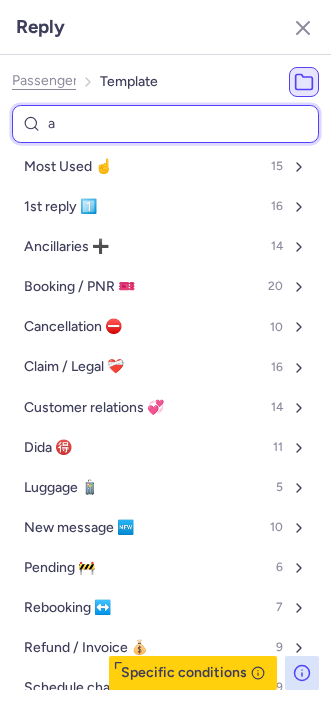 select on "en" 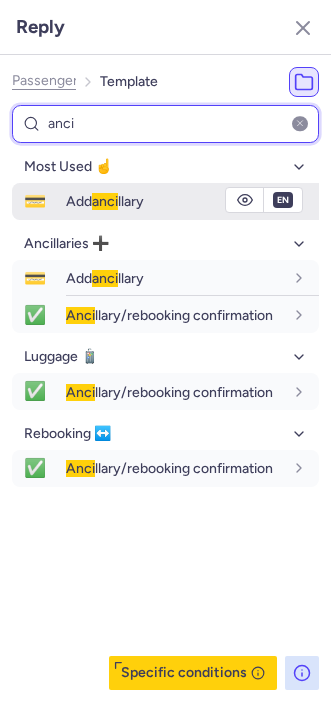 type on "anci" 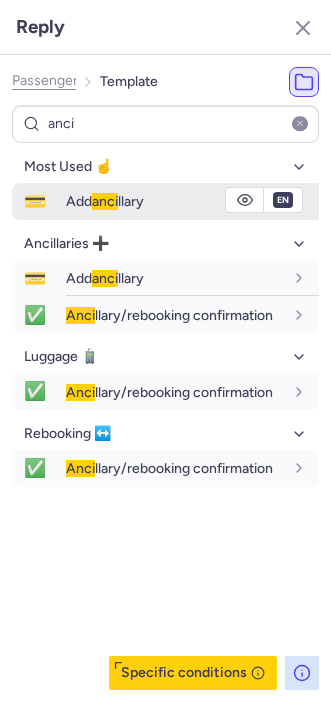 click on "anci" at bounding box center [105, 201] 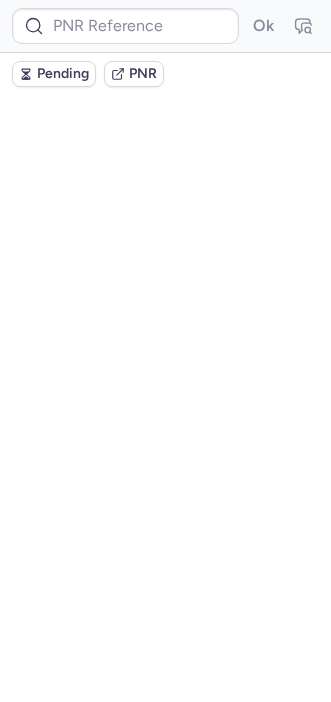 scroll, scrollTop: 0, scrollLeft: 0, axis: both 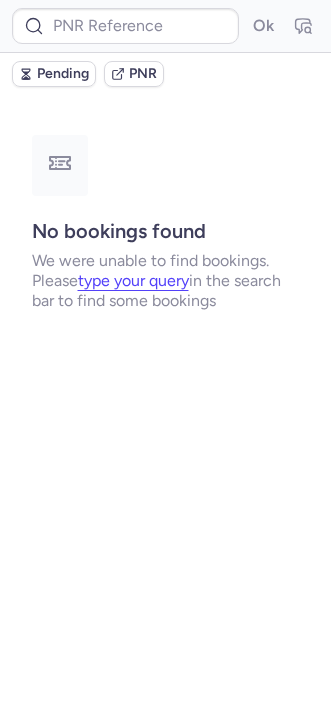 type on "CPPXPB" 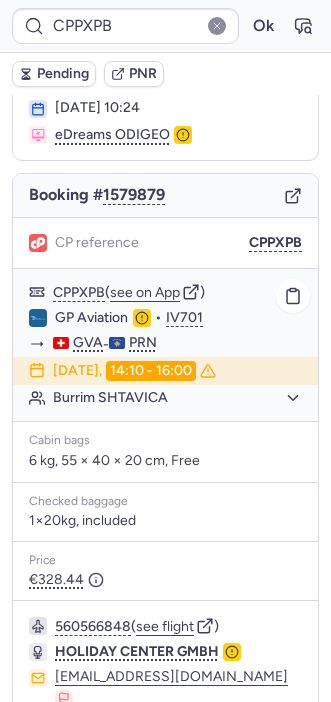 scroll, scrollTop: 239, scrollLeft: 0, axis: vertical 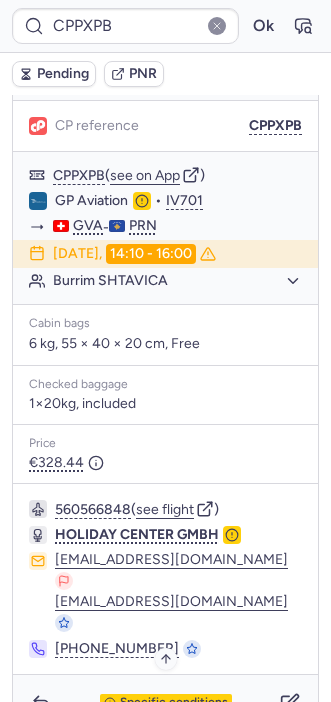 click on "Specific conditions" at bounding box center (174, 703) 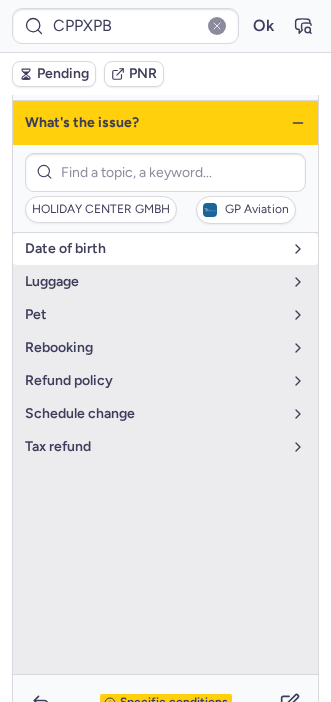 click on "date of birth" at bounding box center (153, 249) 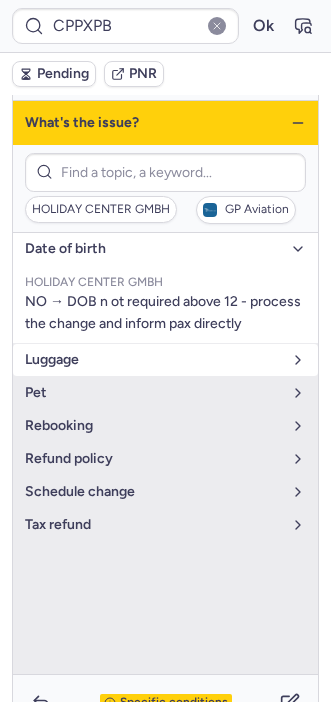 click on "luggage" at bounding box center [153, 360] 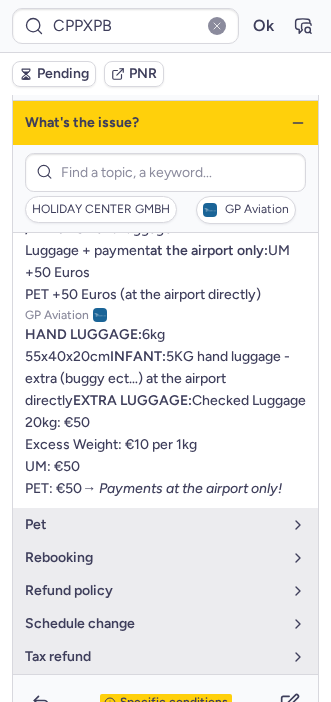 scroll, scrollTop: 399, scrollLeft: 0, axis: vertical 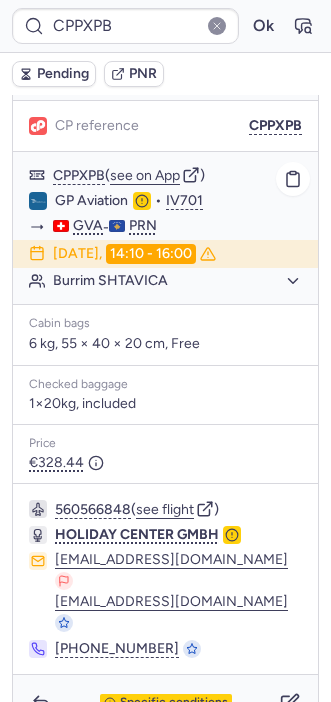 click on "Burrim SHTAVICA" 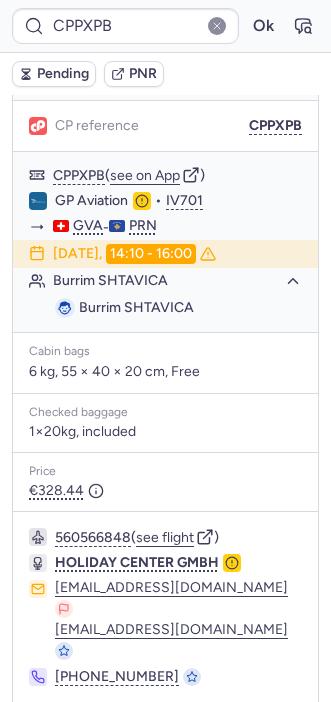 click 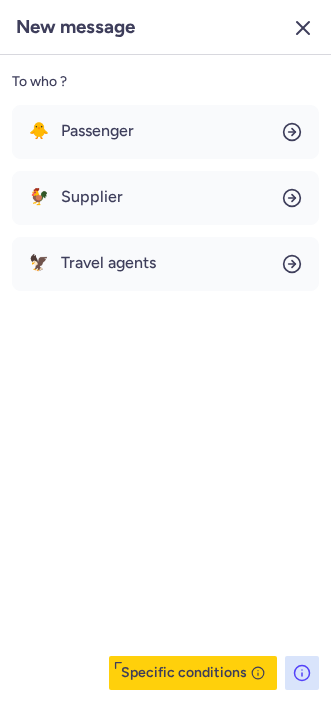 click 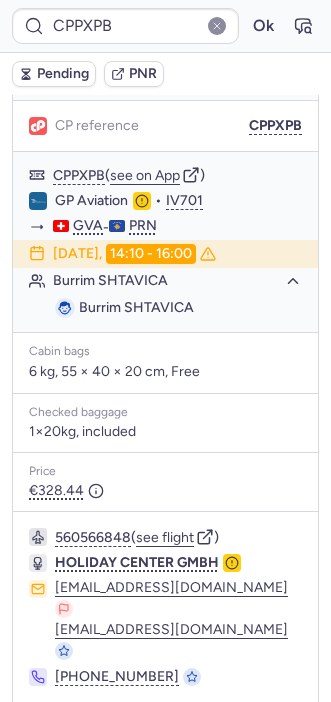 click 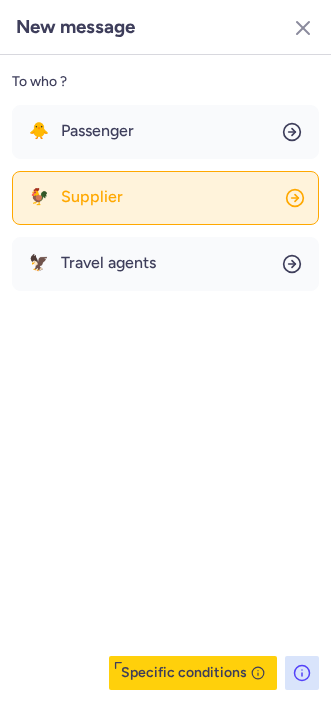 click on "Supplier" at bounding box center (92, 197) 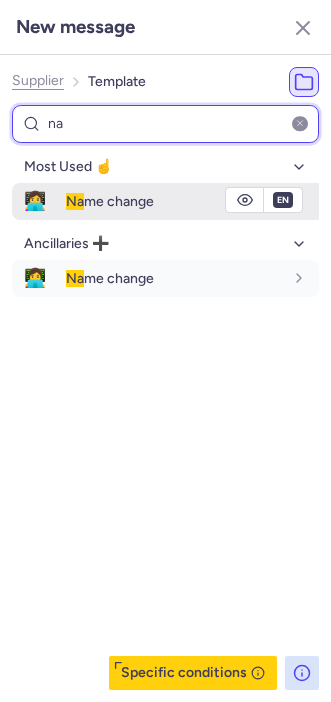 type on "na" 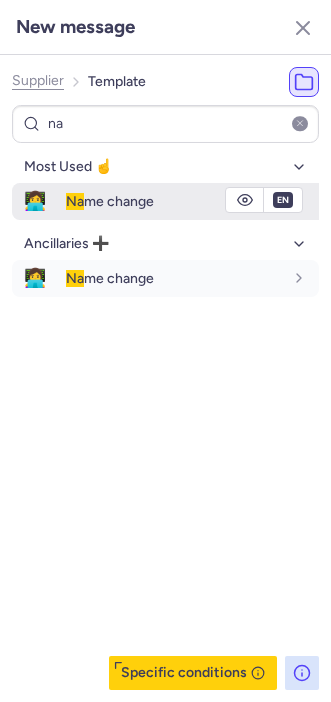 click on "Na me change" at bounding box center [110, 201] 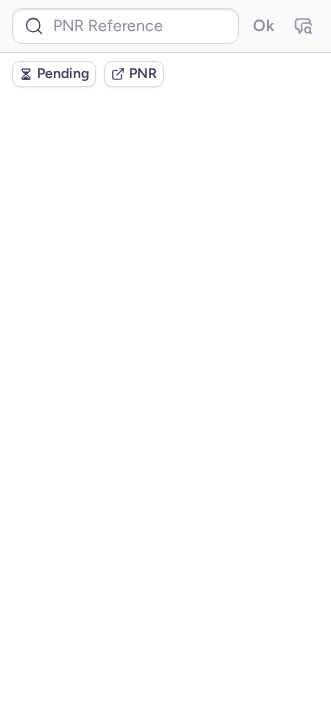 scroll, scrollTop: 0, scrollLeft: 0, axis: both 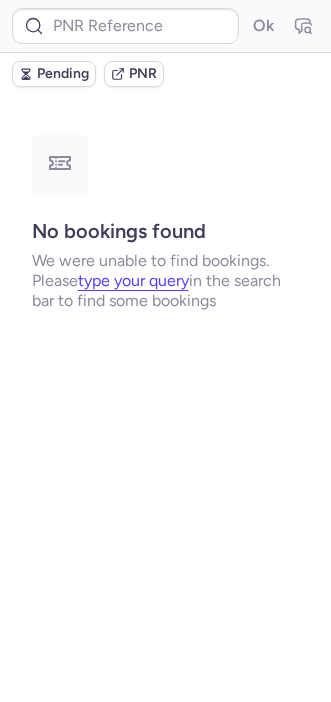 type on "CPPXPB" 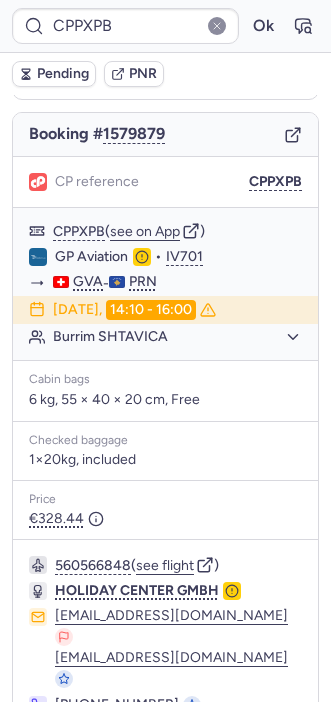 scroll, scrollTop: 239, scrollLeft: 0, axis: vertical 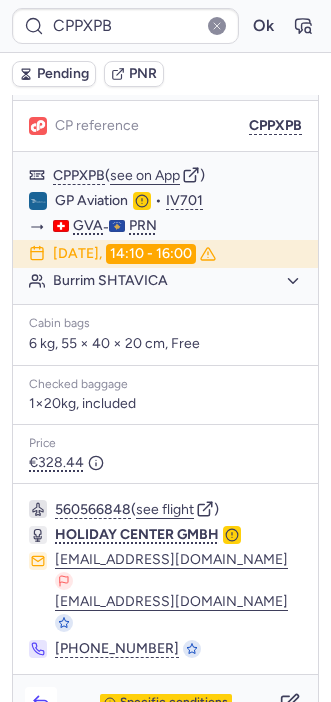 click 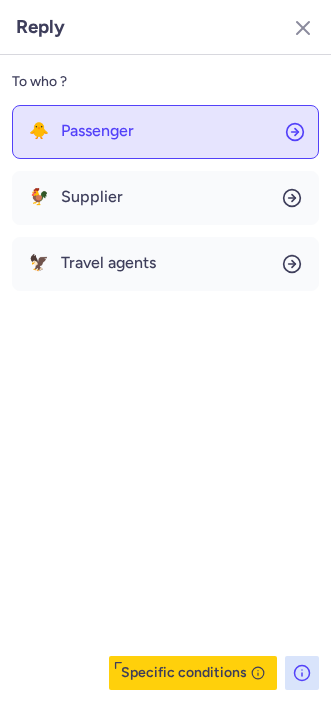 click on "Passenger" at bounding box center (97, 131) 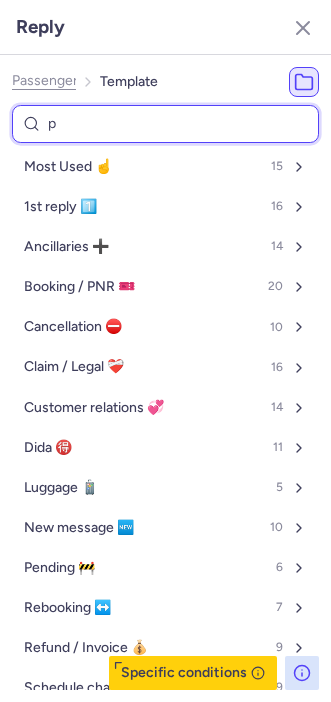 type on "pe" 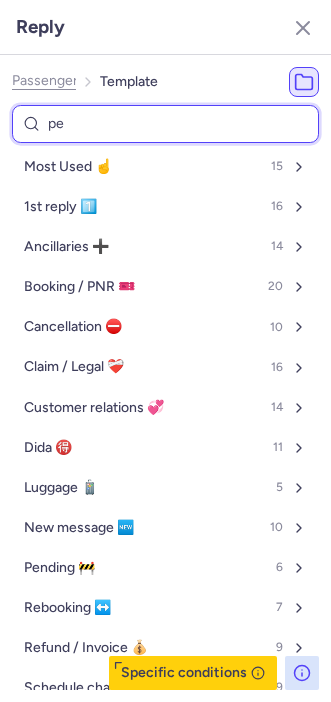 select on "en" 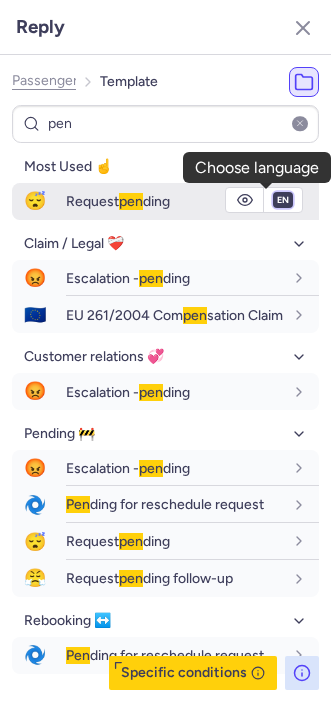 click on "fr en de nl pt es it ru" at bounding box center (283, 200) 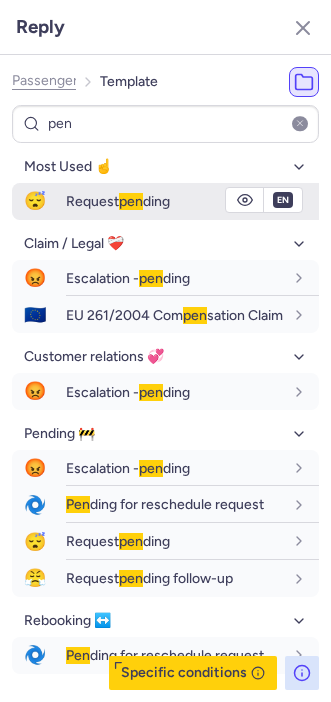 click on "fr en de nl pt es it ru" at bounding box center (283, 200) 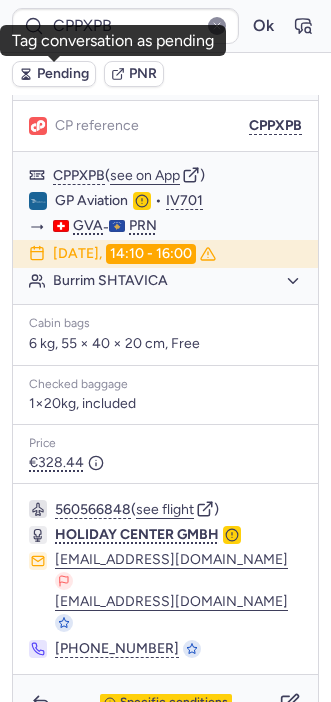 click on "Pending" at bounding box center (63, 74) 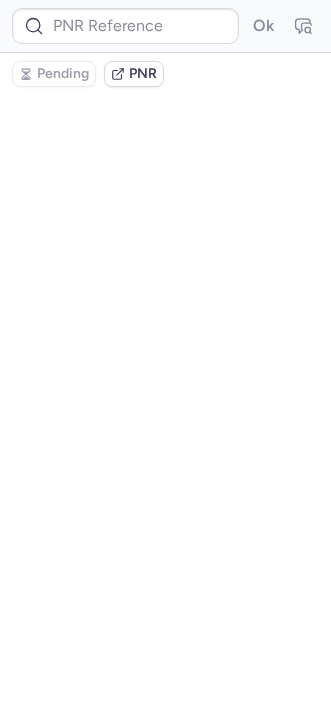 scroll, scrollTop: 0, scrollLeft: 0, axis: both 